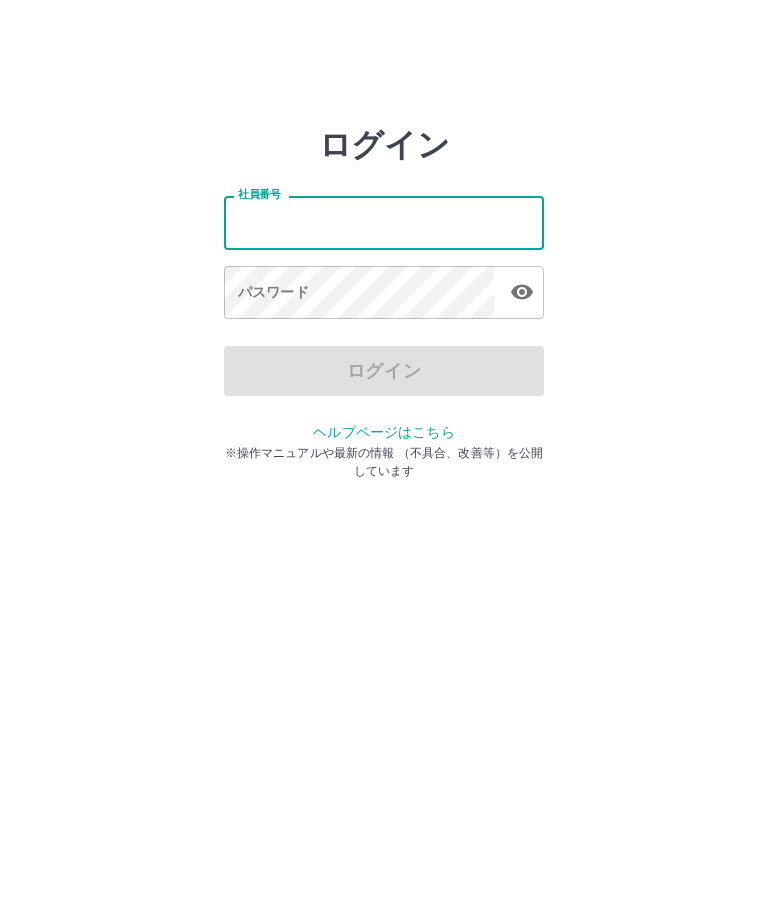 scroll, scrollTop: 0, scrollLeft: 0, axis: both 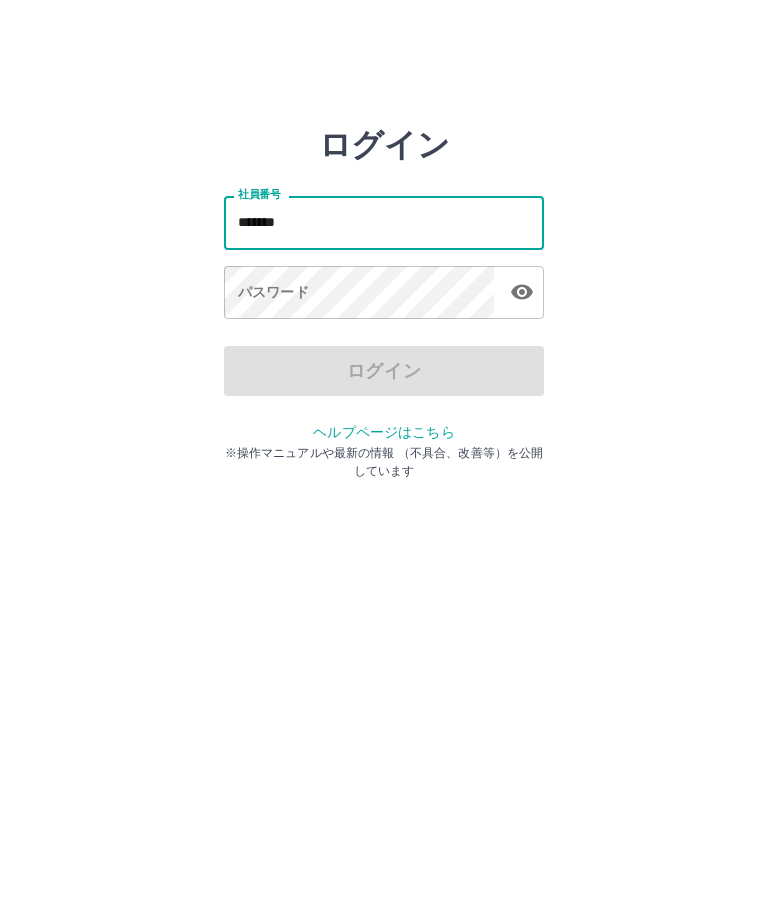 click on "パスワード パスワード" at bounding box center (384, 294) 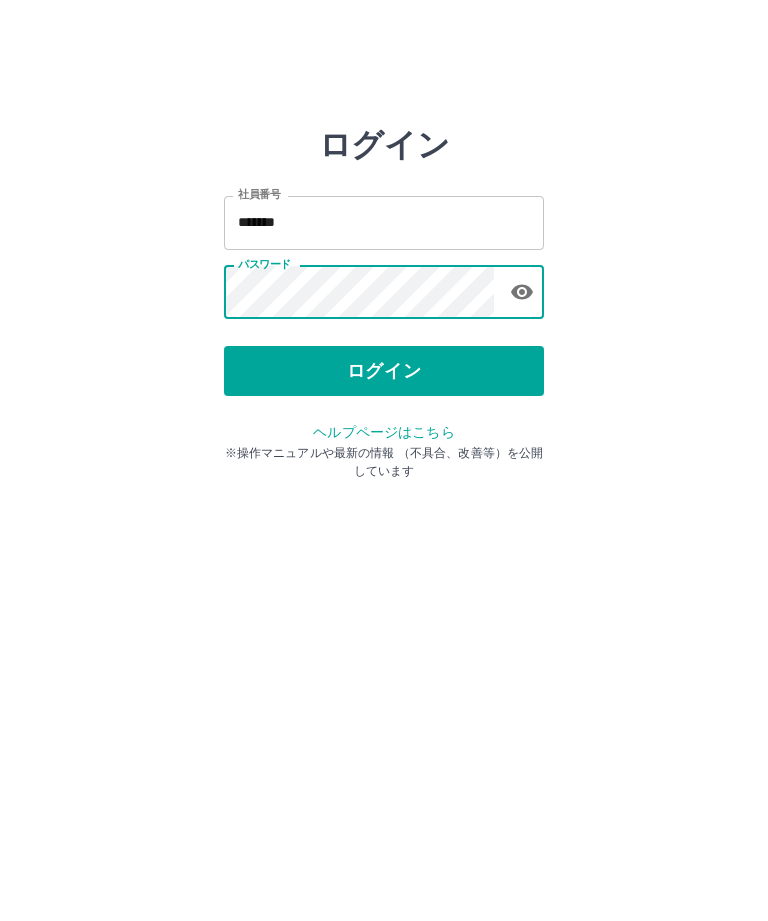 click on "ログイン" at bounding box center (384, 371) 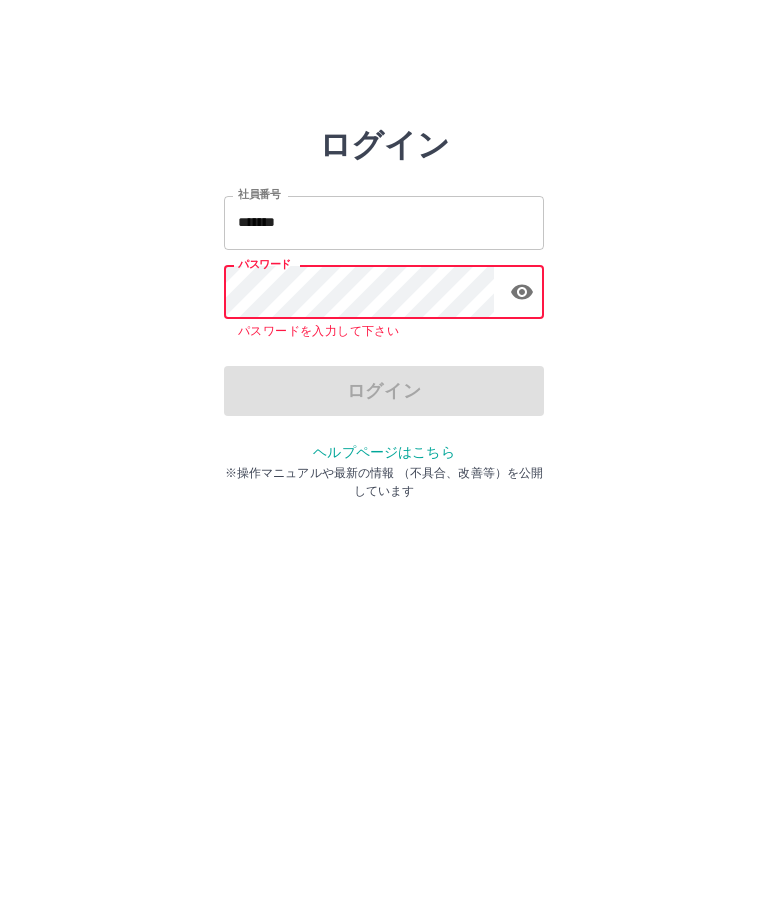 click on "*******" at bounding box center (384, 222) 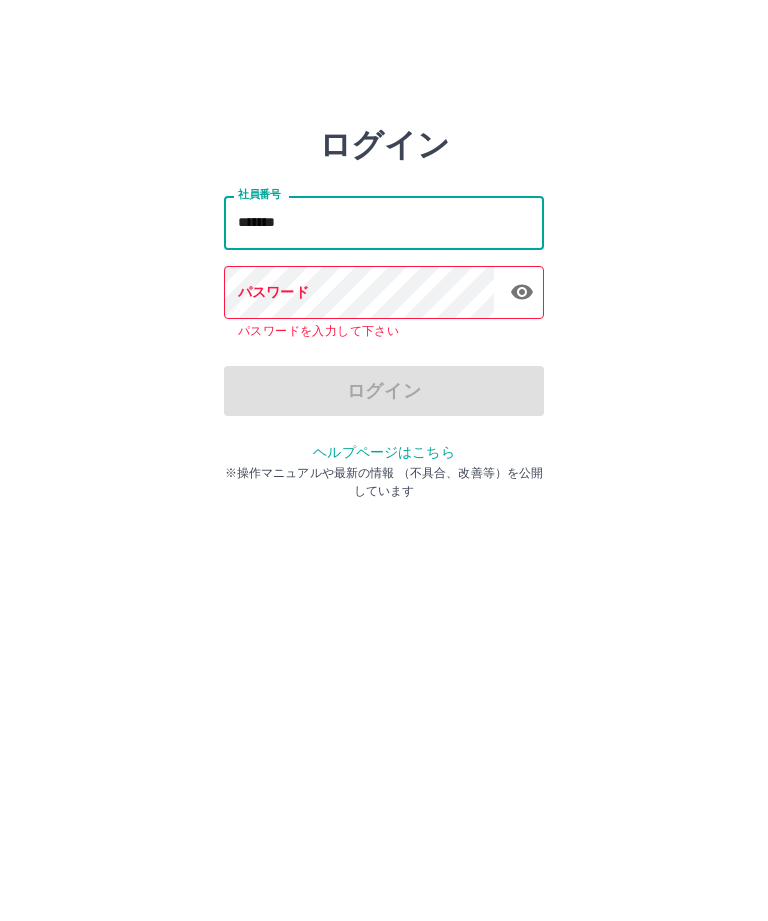click on "*******" at bounding box center [384, 222] 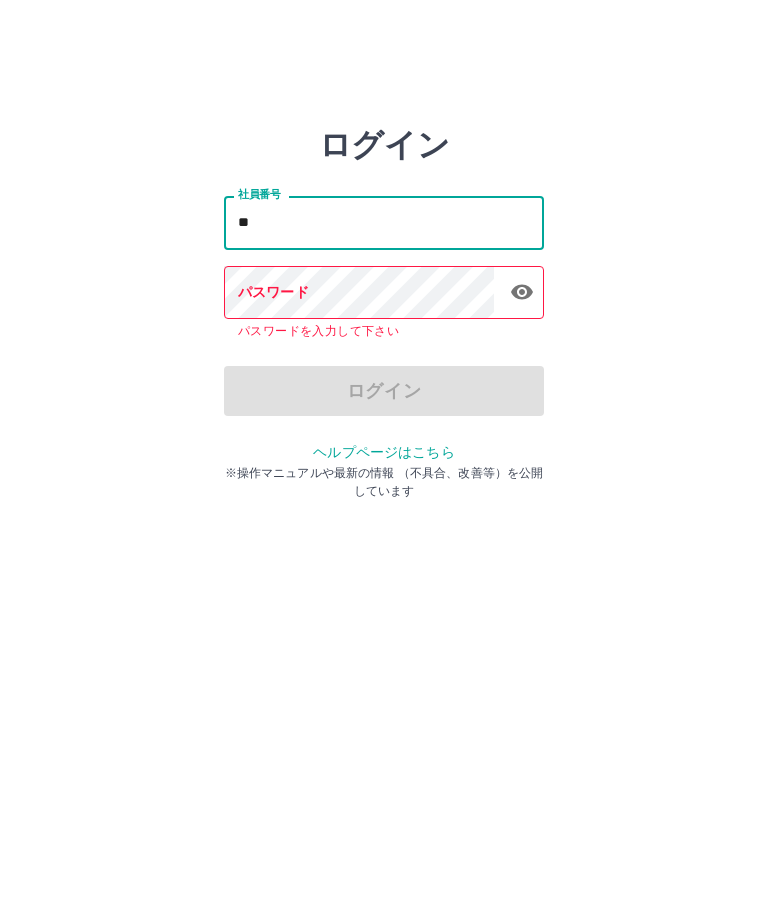 type on "*" 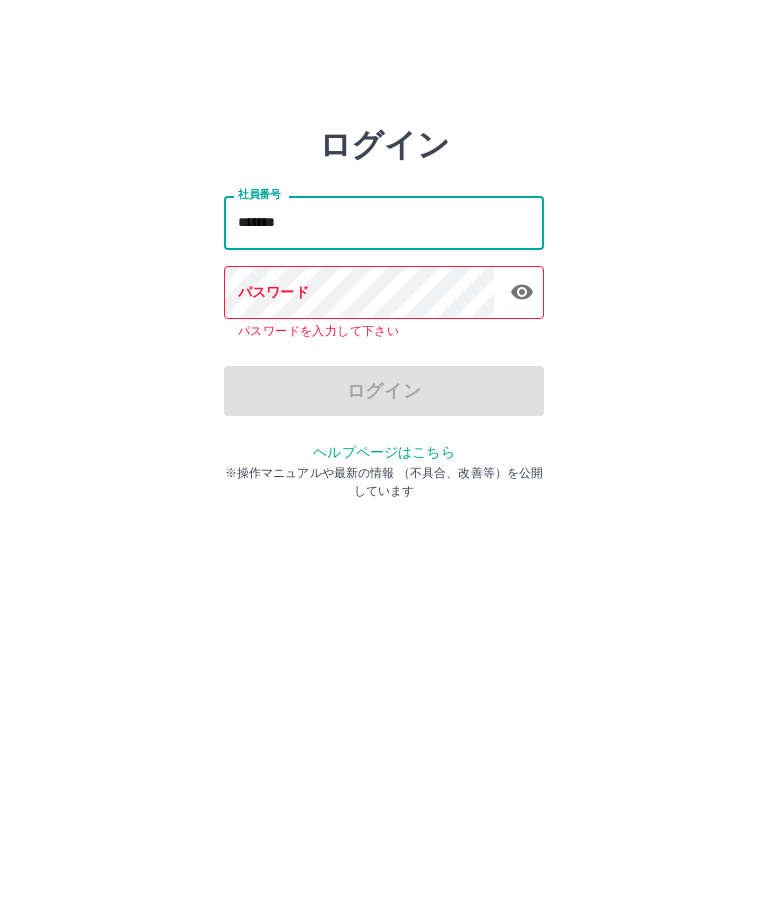 type on "*******" 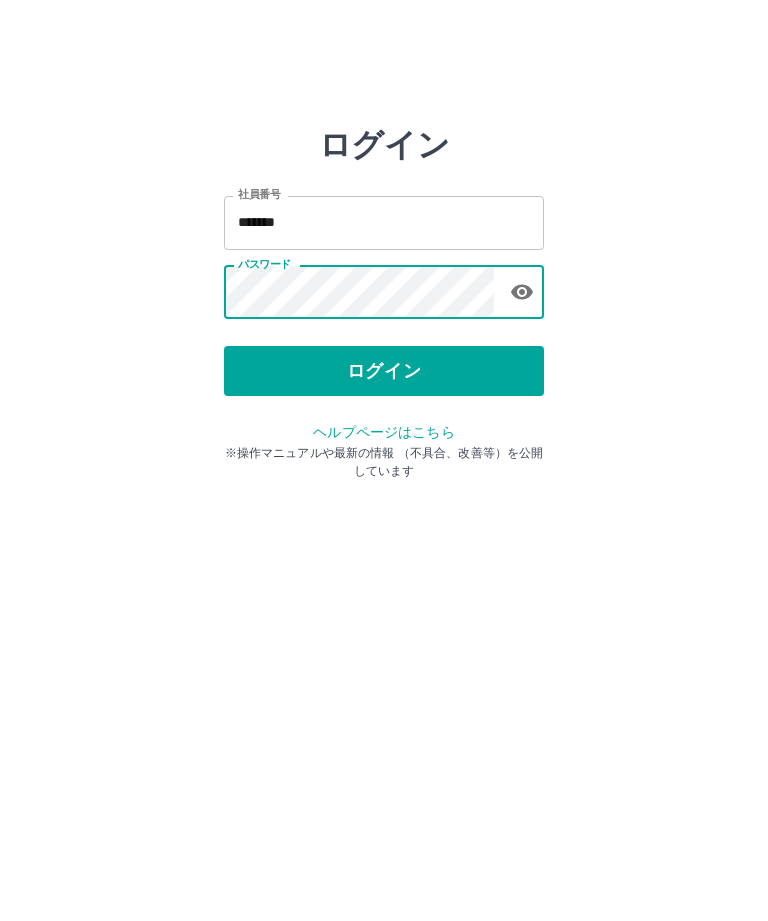 click on "ログイン" at bounding box center (384, 371) 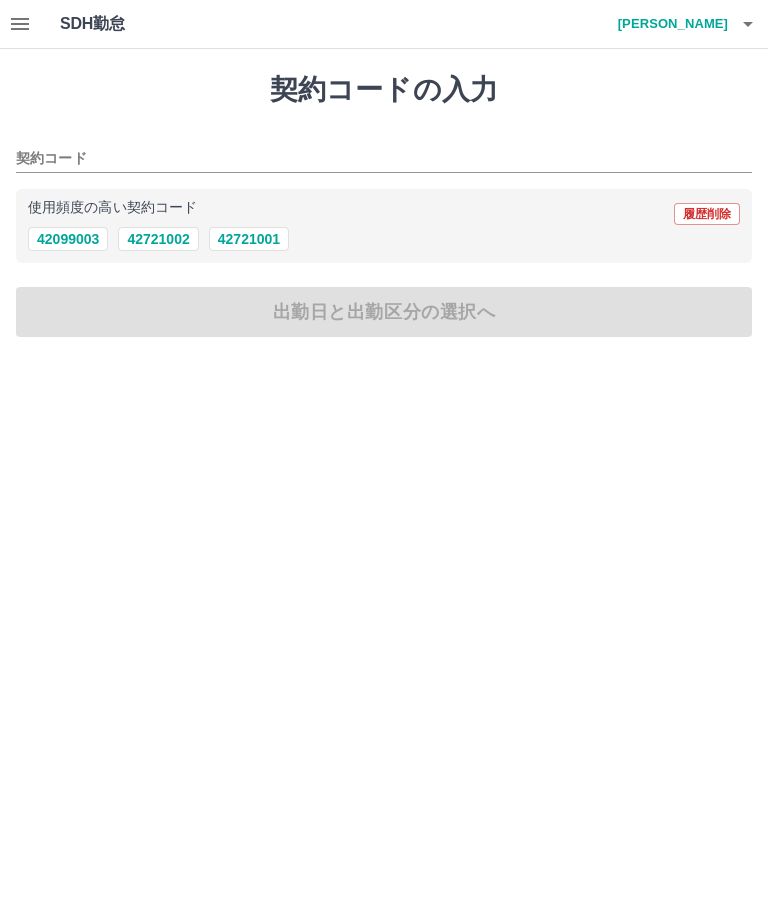 scroll, scrollTop: 0, scrollLeft: 0, axis: both 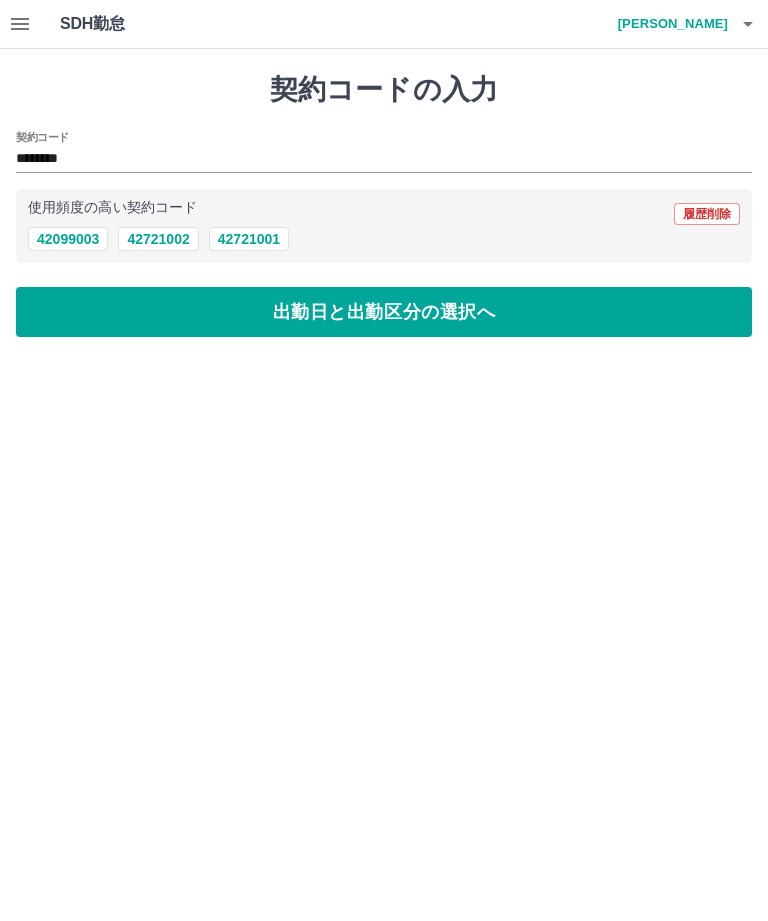 click on "42721001" at bounding box center [249, 239] 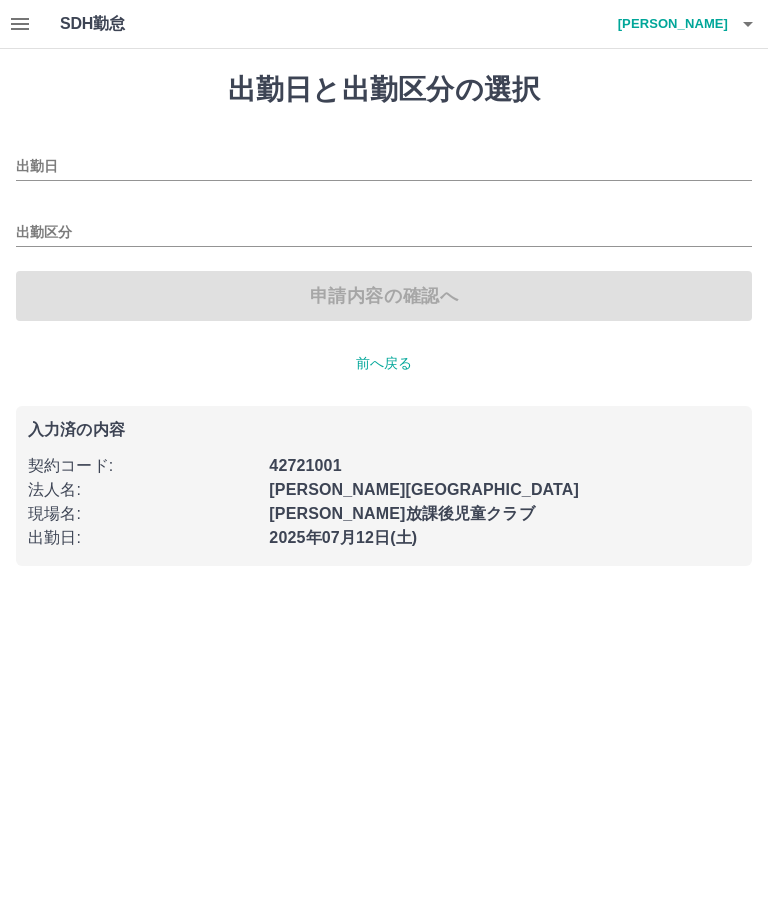 type on "**********" 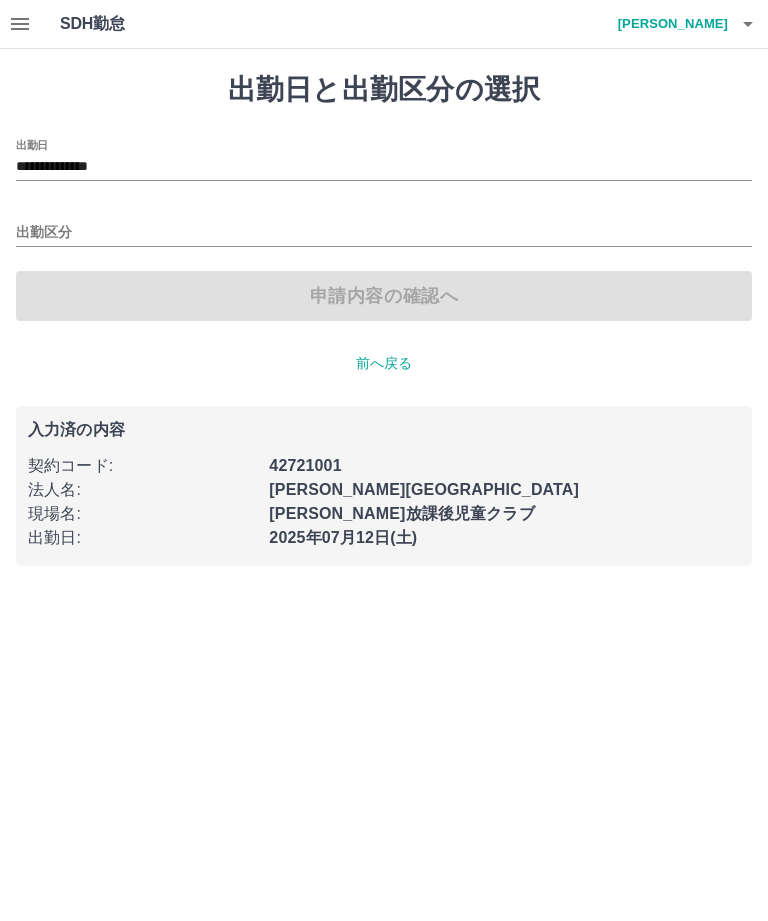 click on "出勤区分" at bounding box center [384, 233] 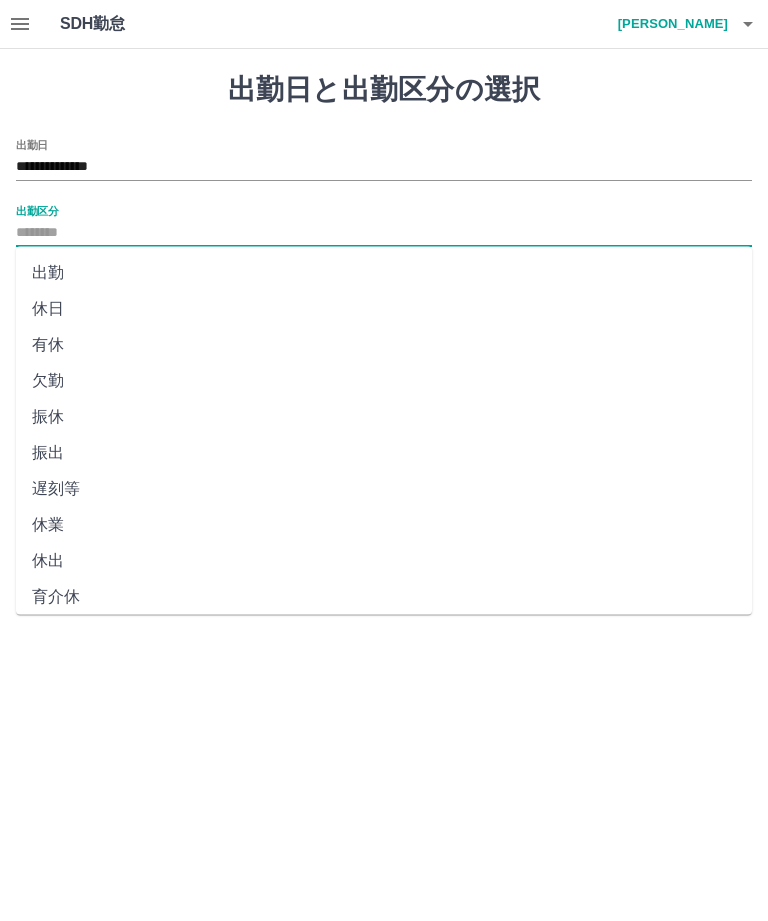 click on "出勤" at bounding box center (384, 273) 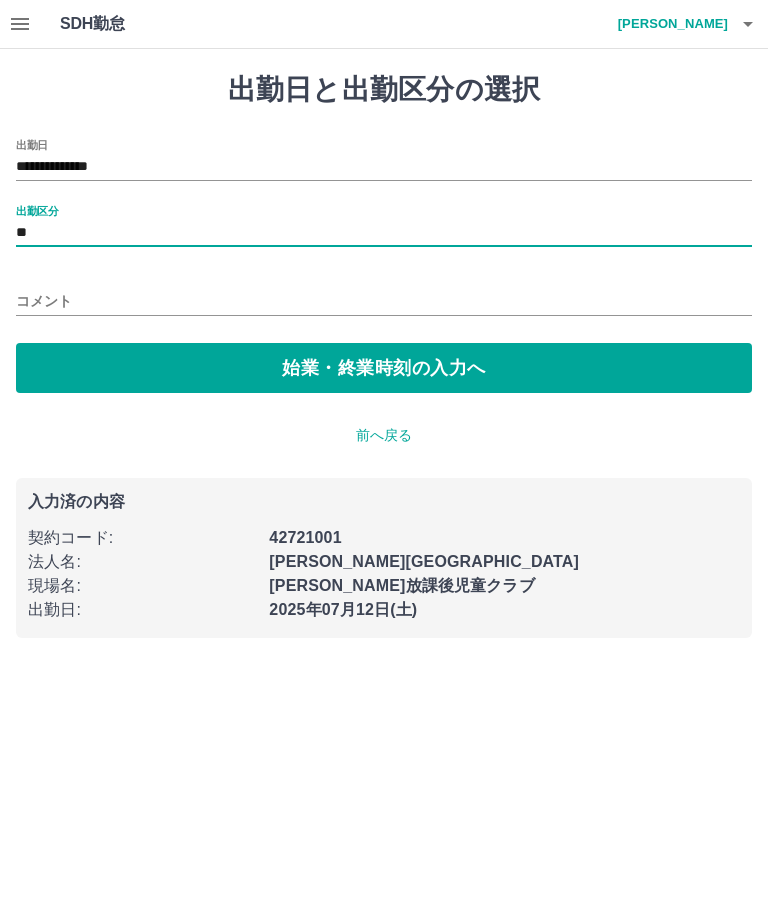click on "始業・終業時刻の入力へ" at bounding box center [384, 368] 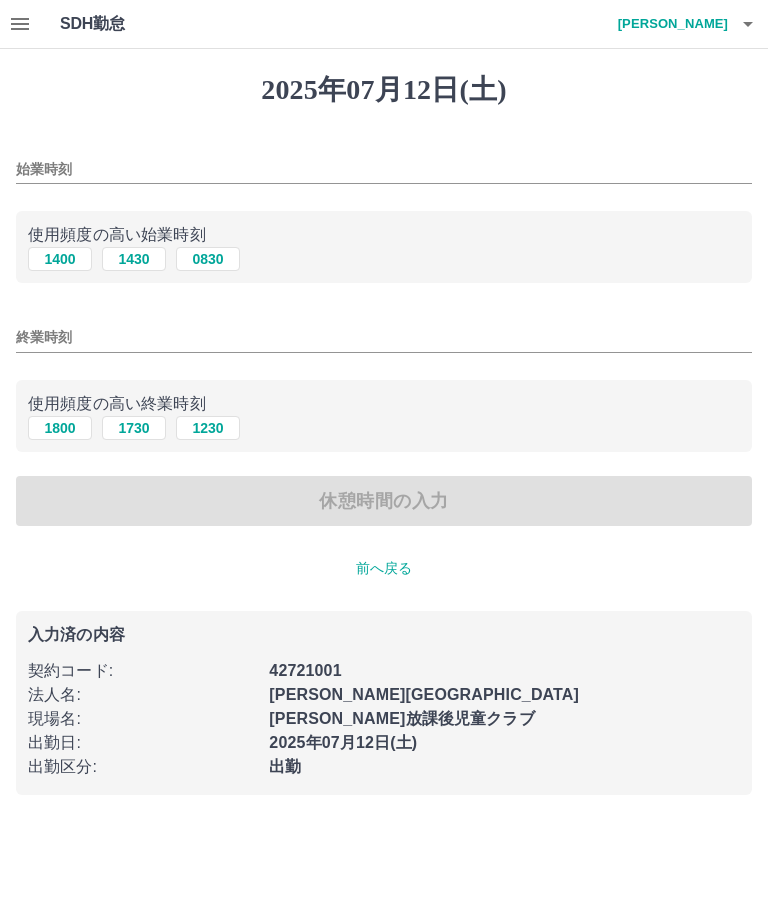 click on "1400" at bounding box center [60, 259] 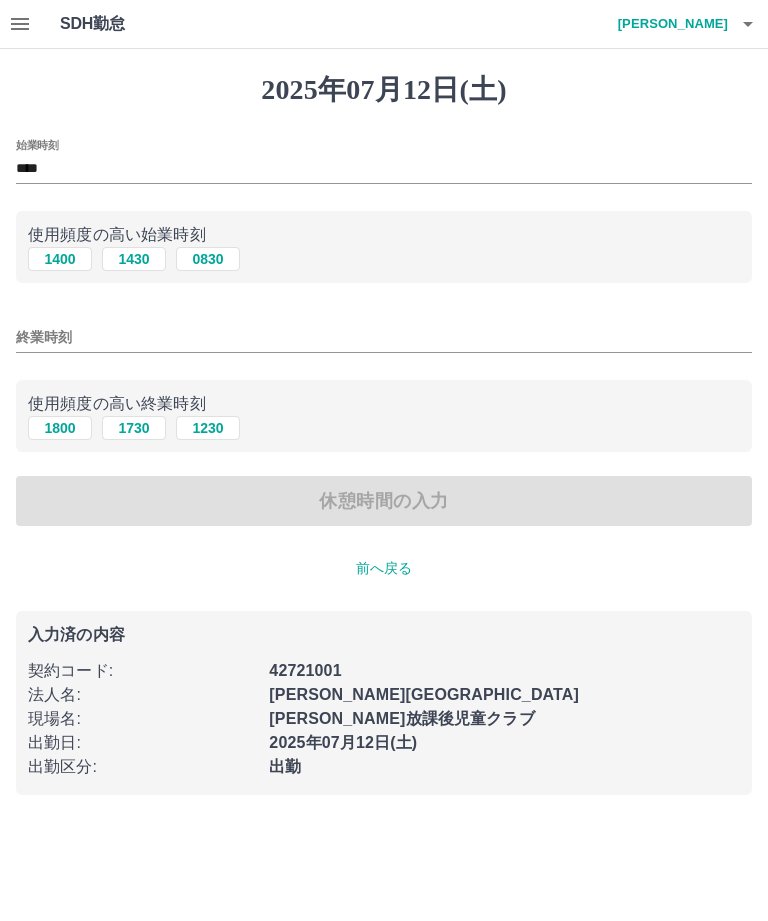 click on "****" at bounding box center [384, 169] 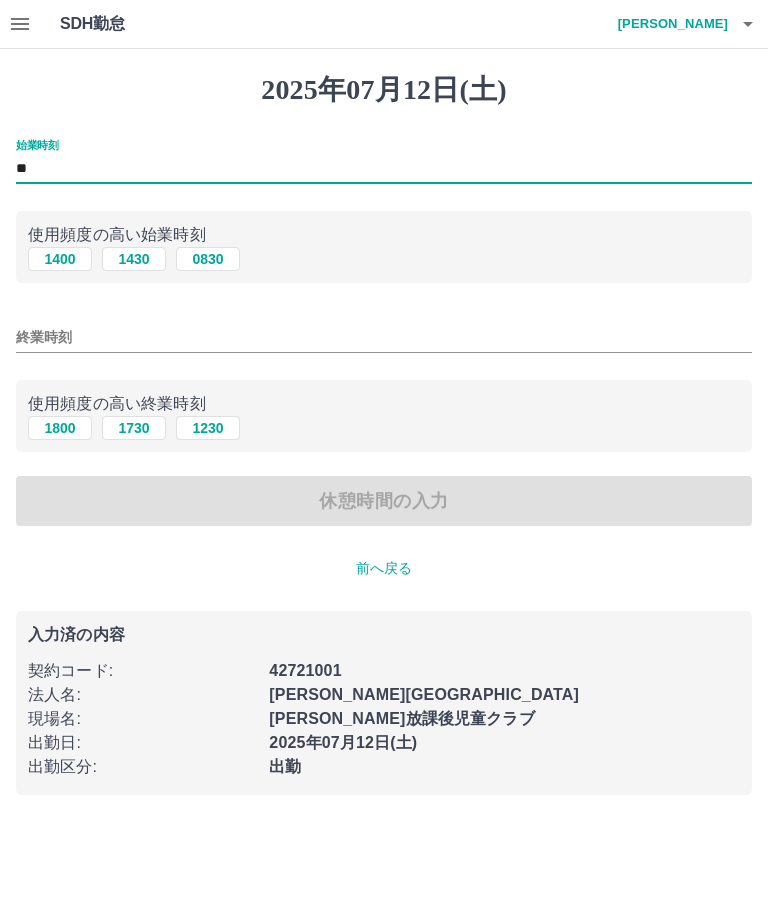 type on "*" 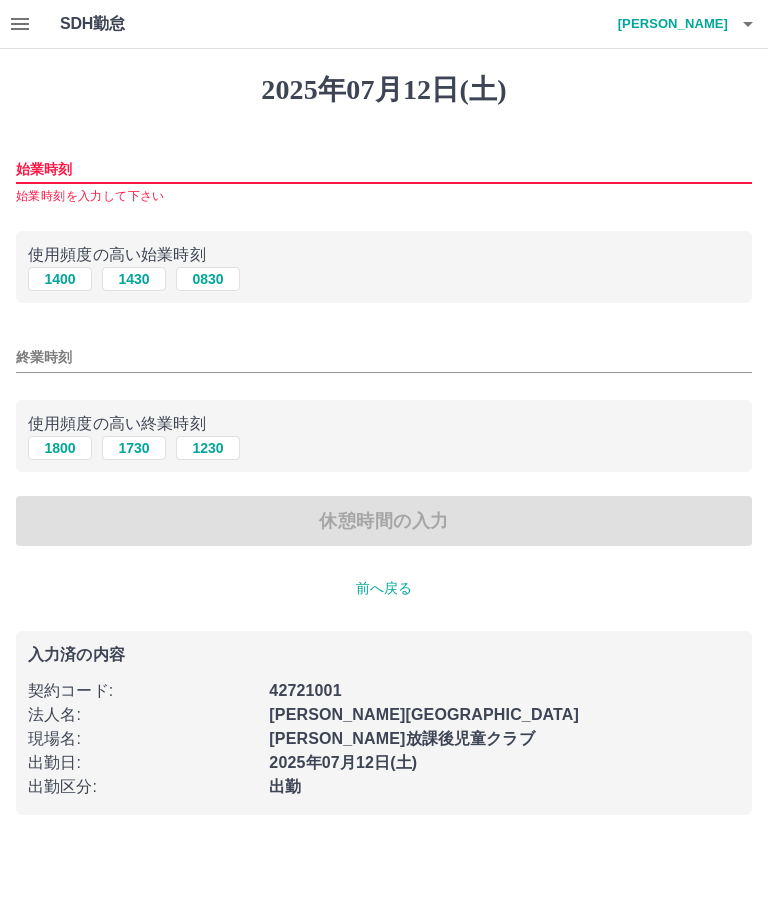 type on "*" 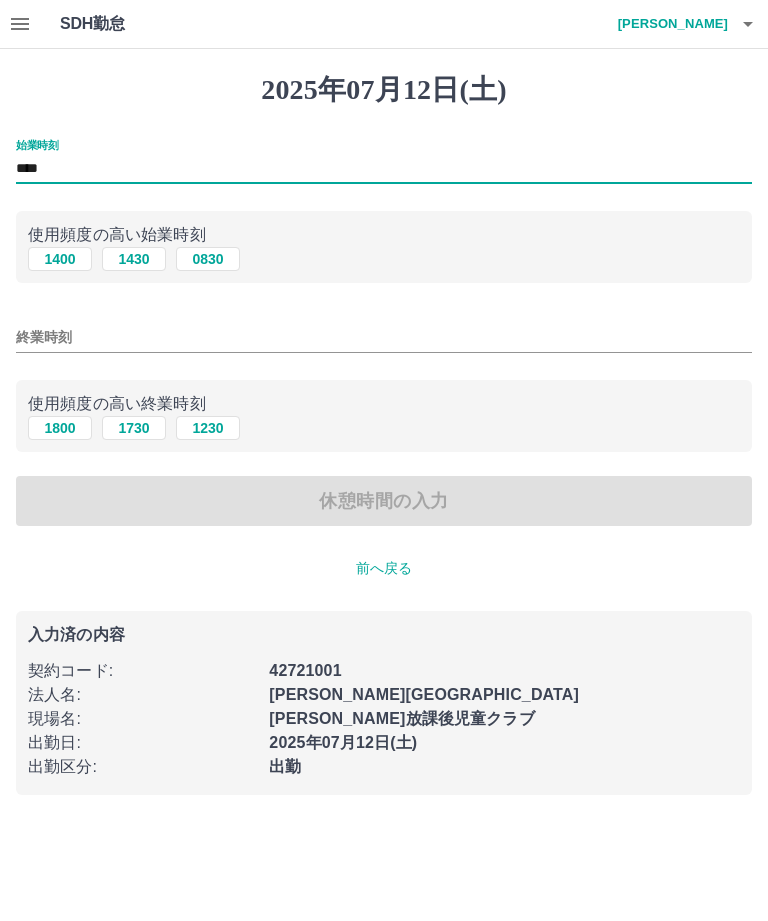 type on "****" 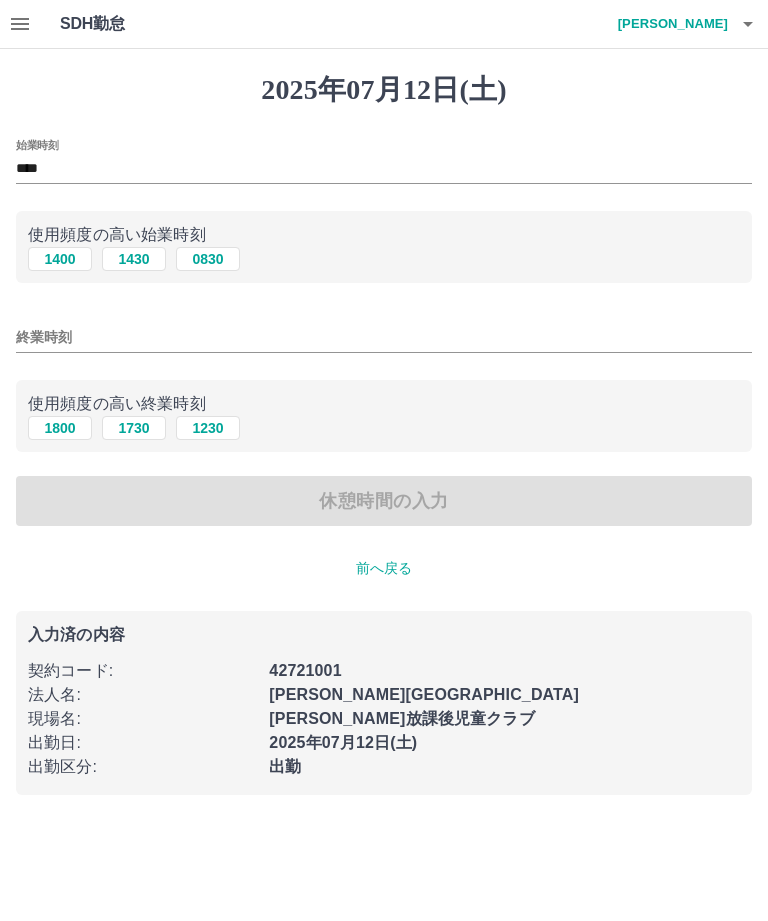 click on "1230" at bounding box center (208, 428) 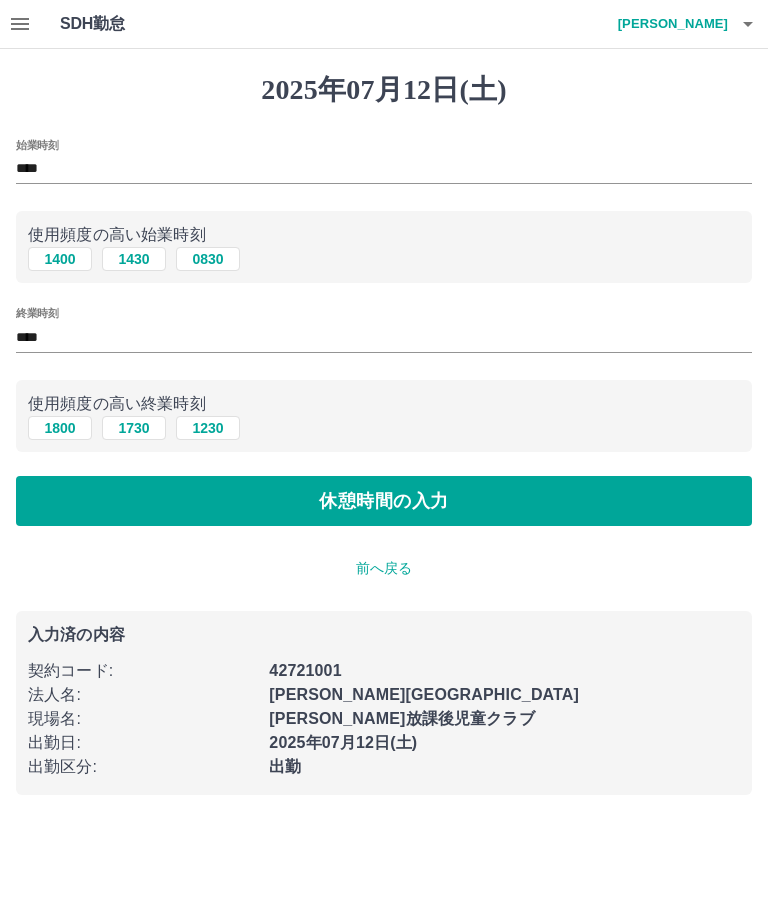 click on "休憩時間の入力" at bounding box center [384, 501] 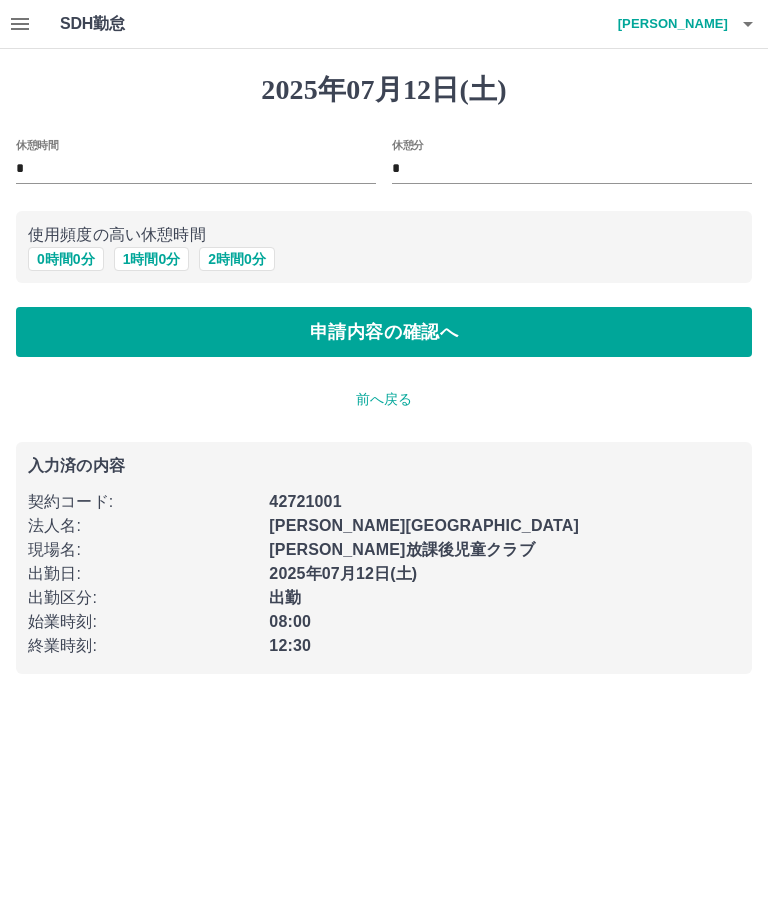 click on "申請内容の確認へ" at bounding box center [384, 332] 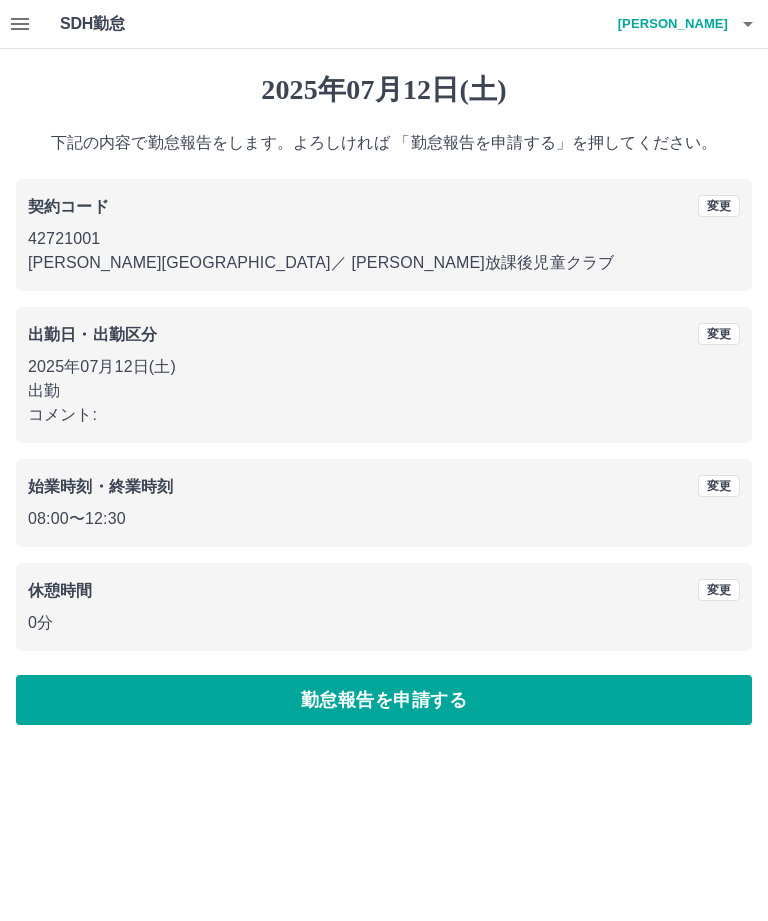 click on "勤怠報告を申請する" at bounding box center [384, 700] 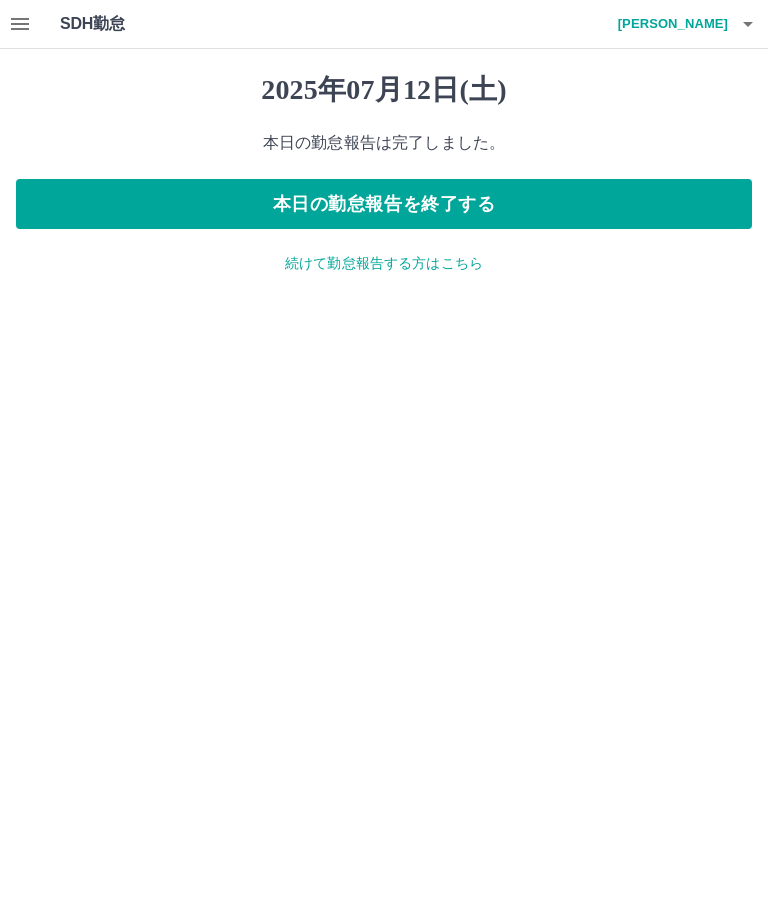 click on "本日の勤怠報告を終了する" at bounding box center (384, 204) 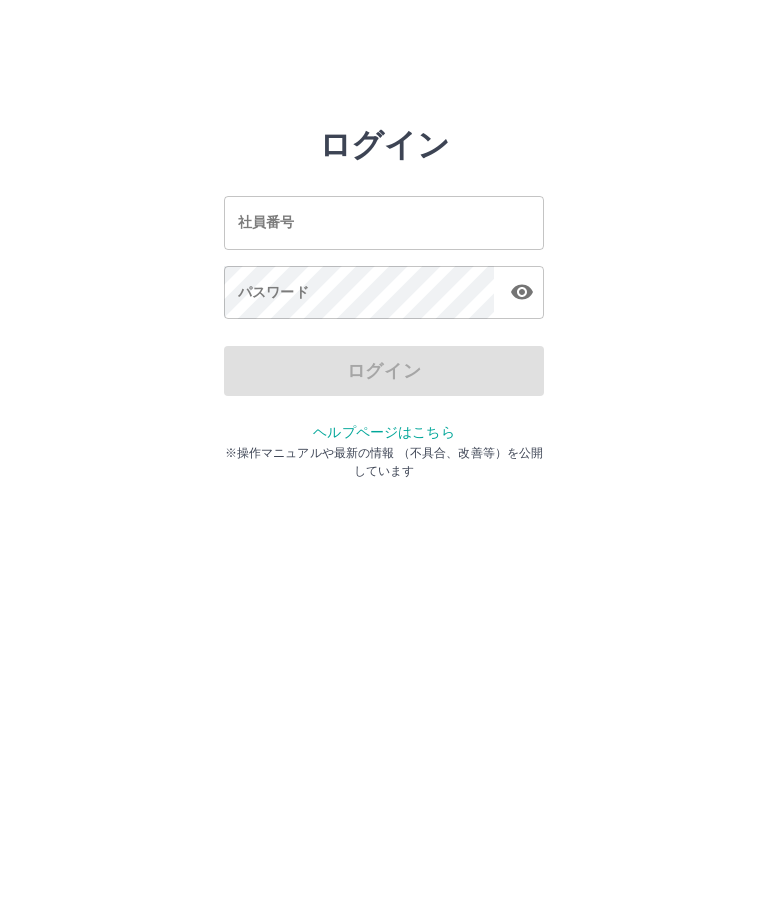 scroll, scrollTop: 0, scrollLeft: 0, axis: both 